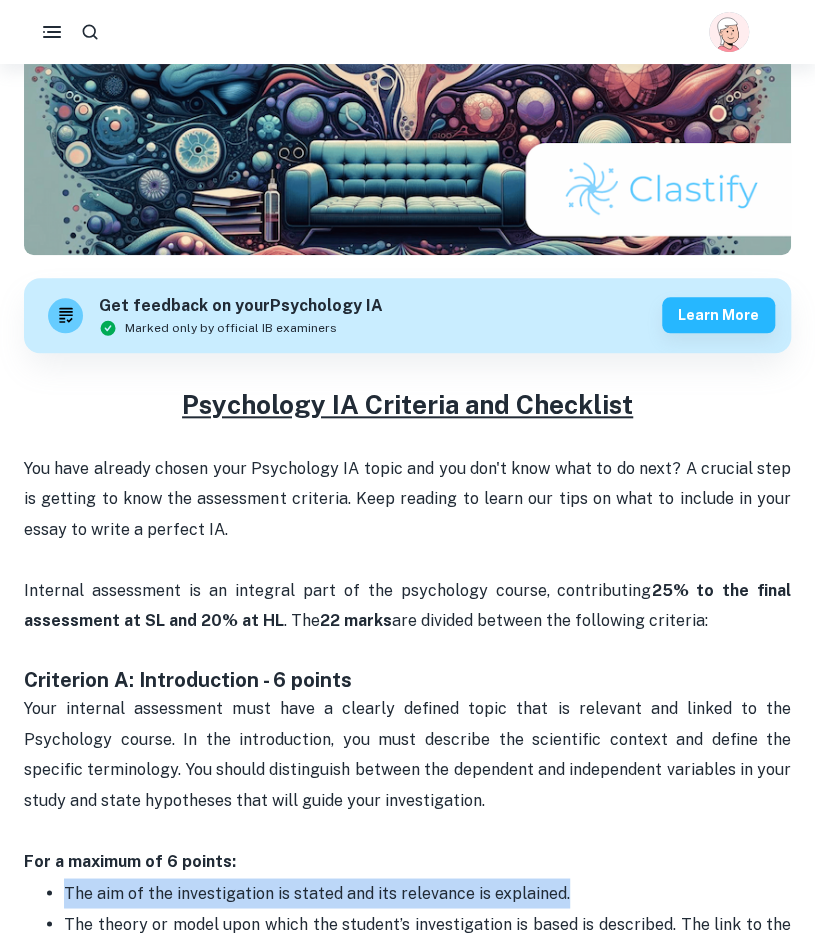 scroll, scrollTop: 350, scrollLeft: 0, axis: vertical 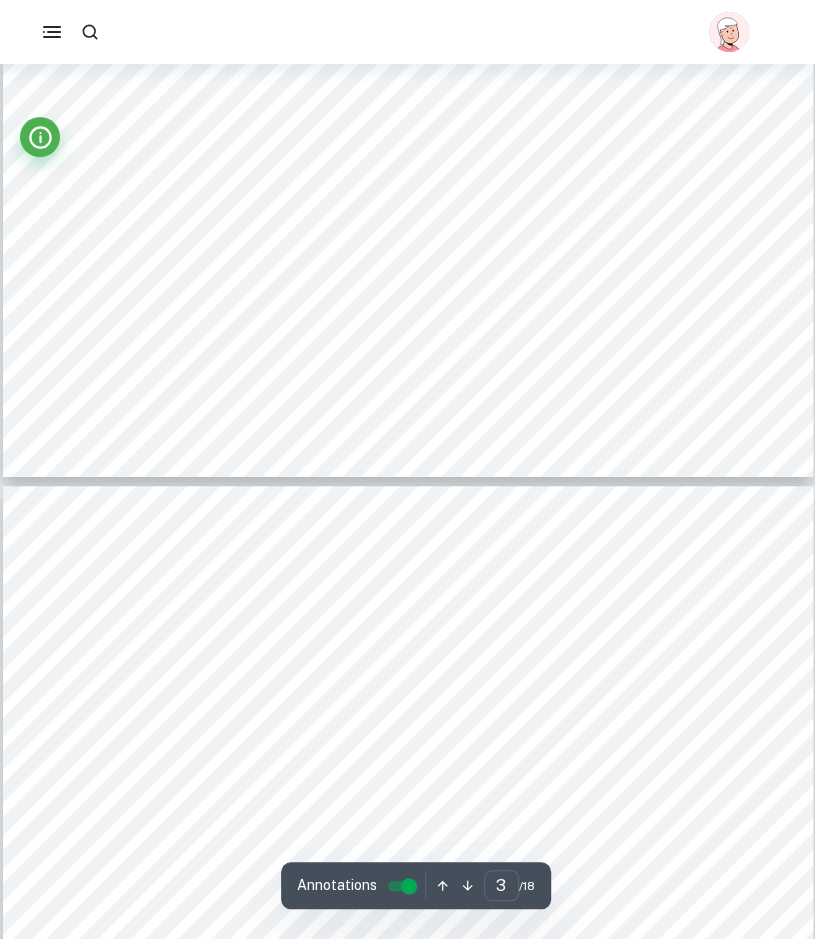 type on "4" 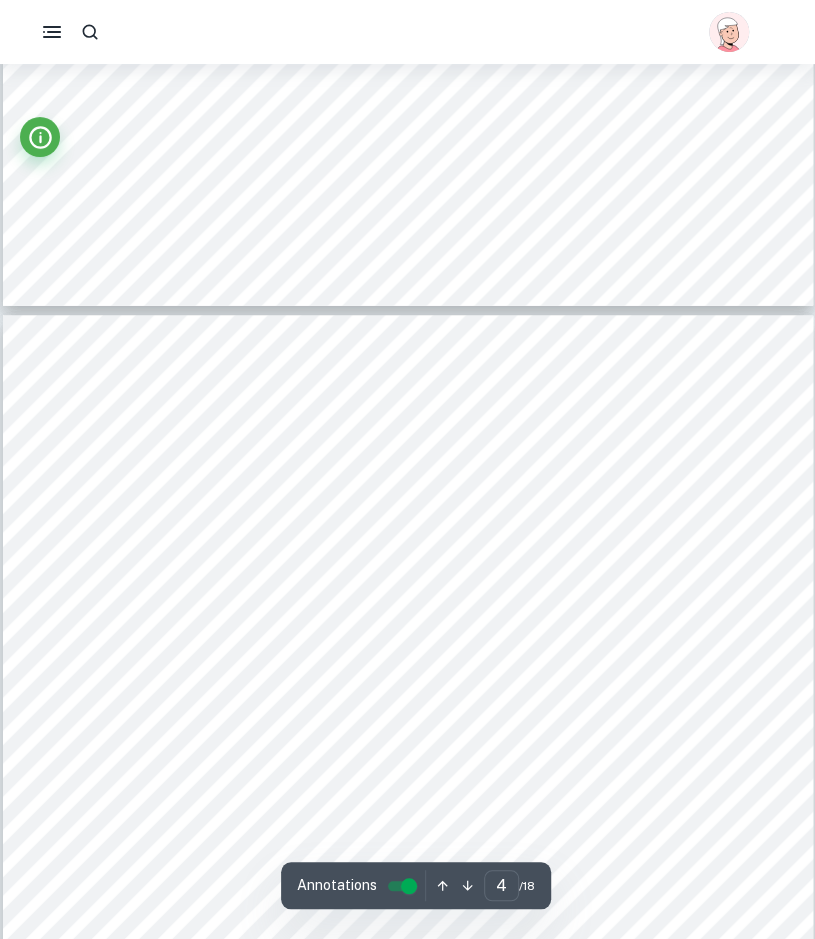 scroll, scrollTop: 3540, scrollLeft: 0, axis: vertical 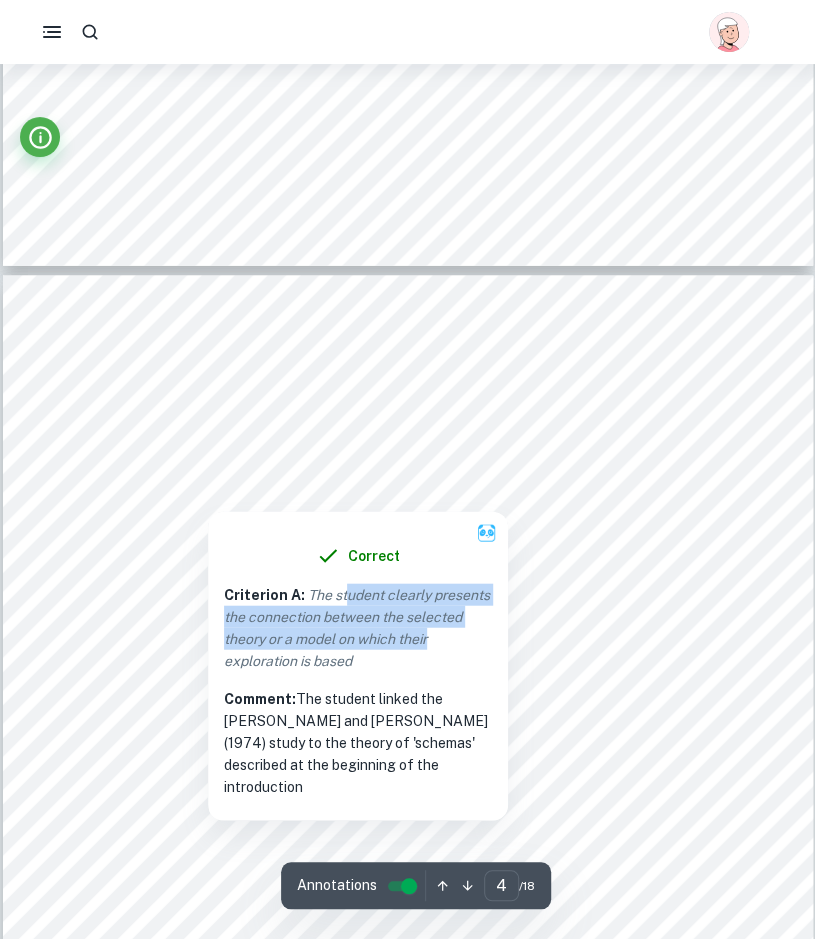drag, startPoint x: 346, startPoint y: 601, endPoint x: 598, endPoint y: 8, distance: 644.32367 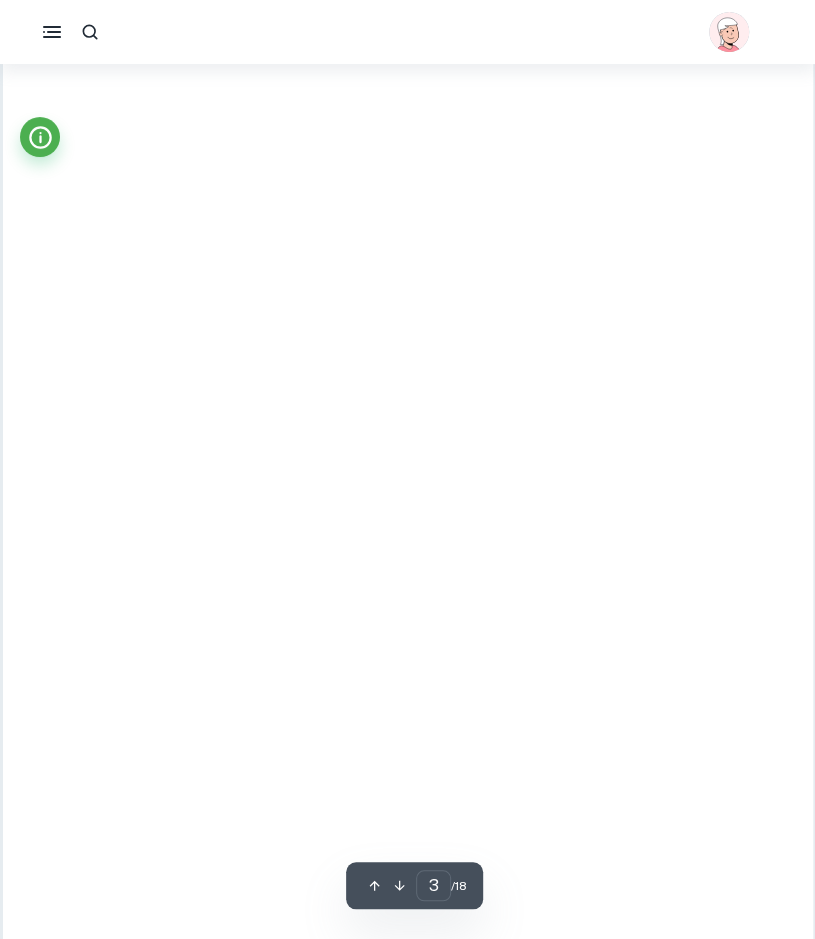 type on "4" 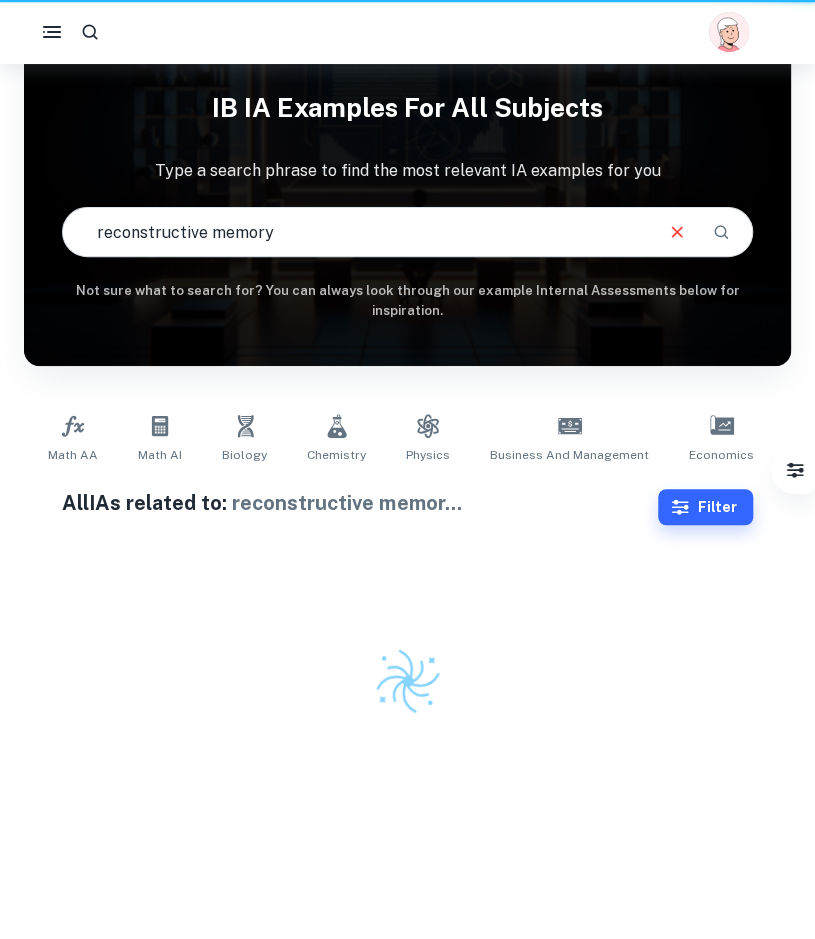 scroll, scrollTop: 0, scrollLeft: 0, axis: both 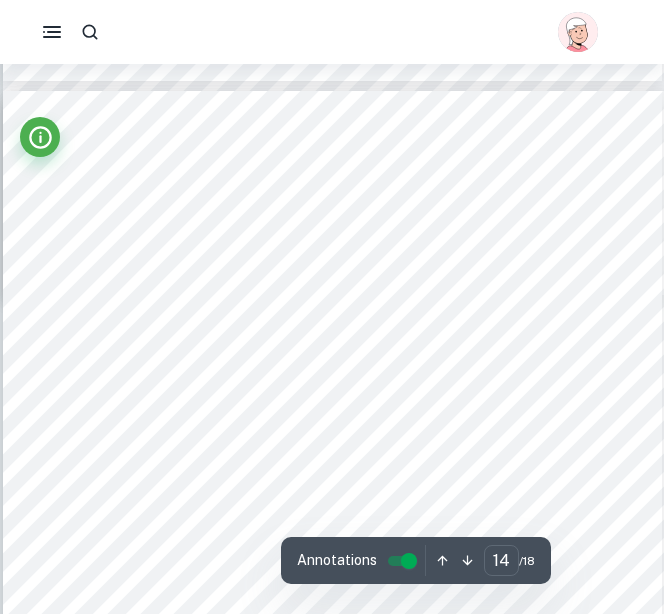 click 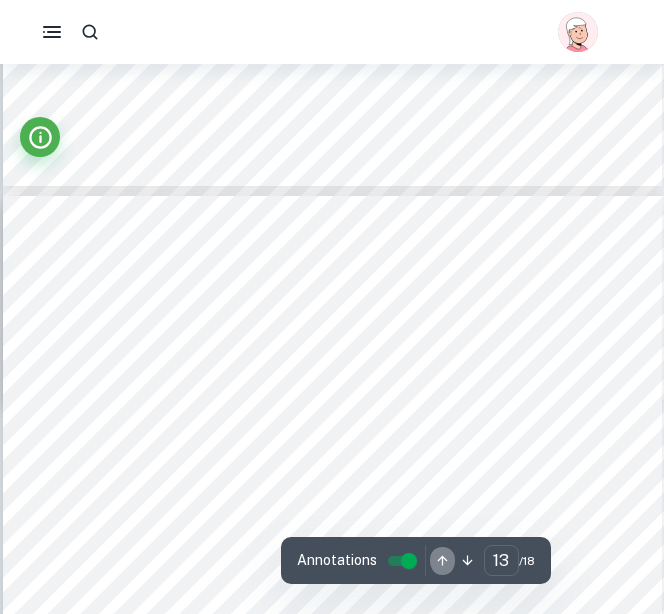 click 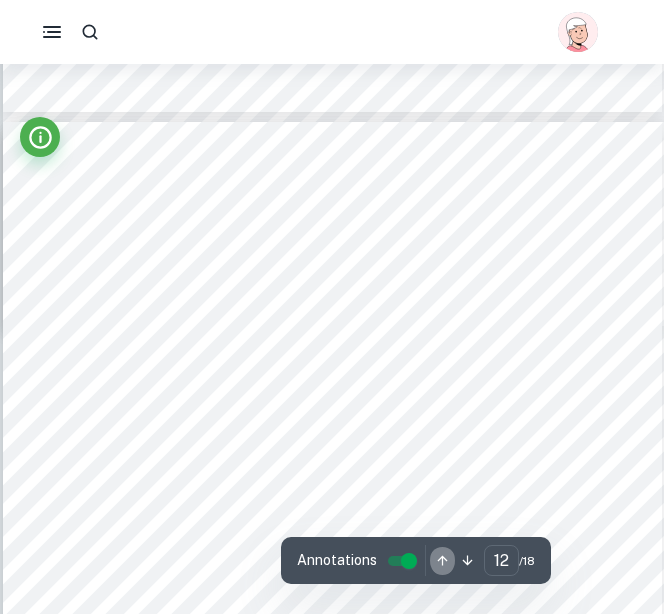 click 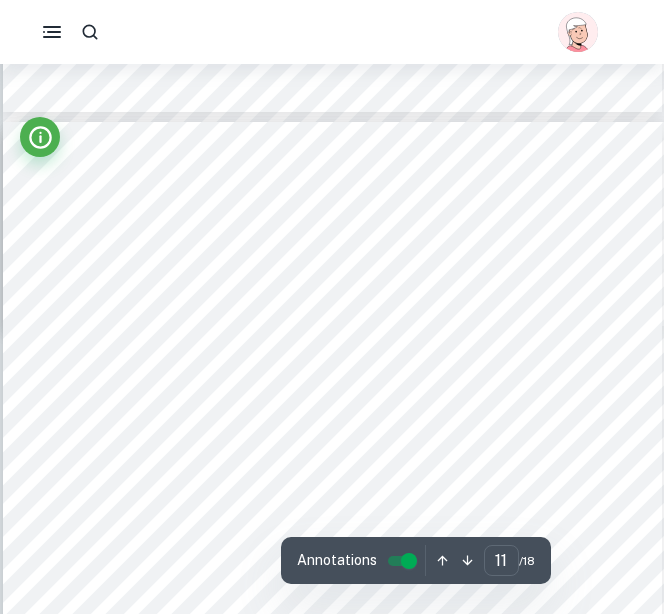 click 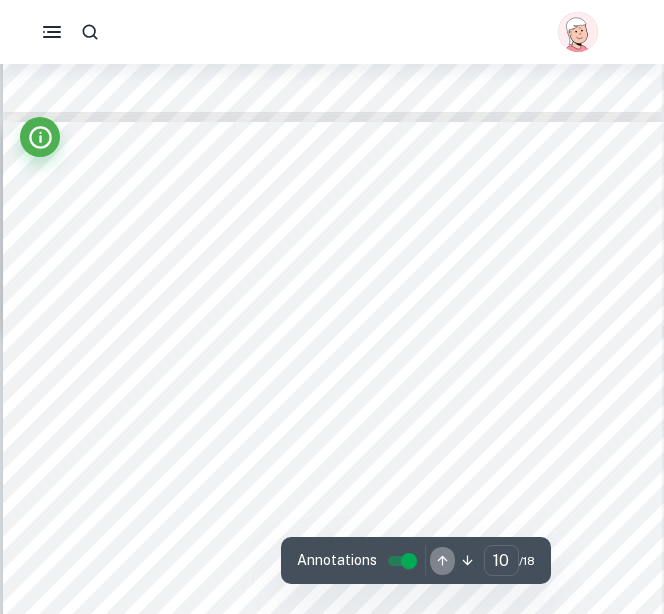 click 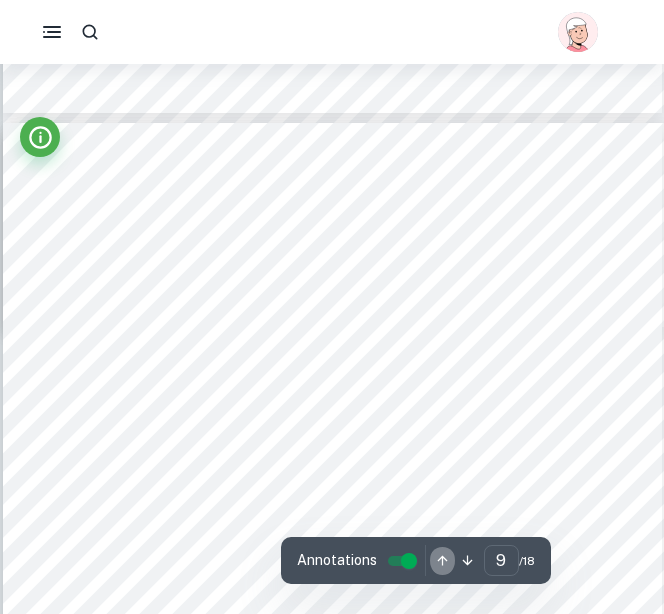 click 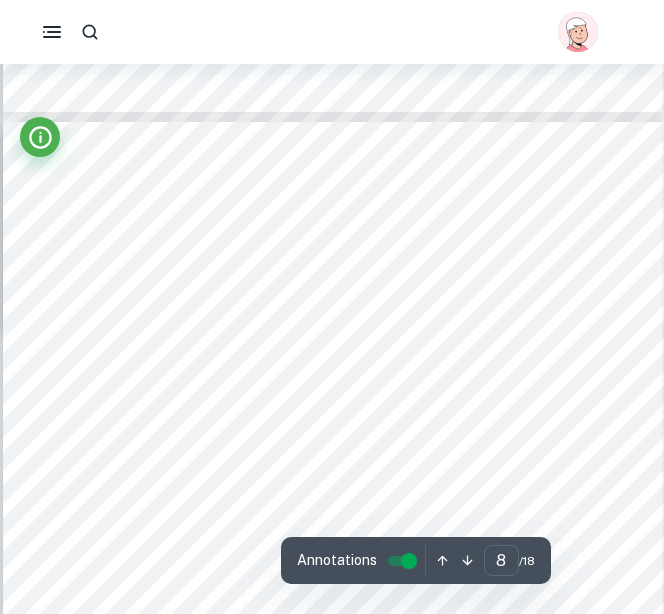 click 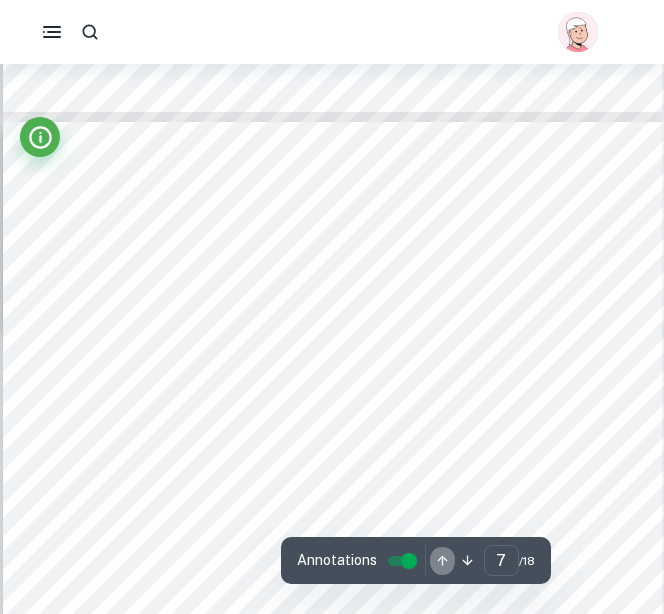click 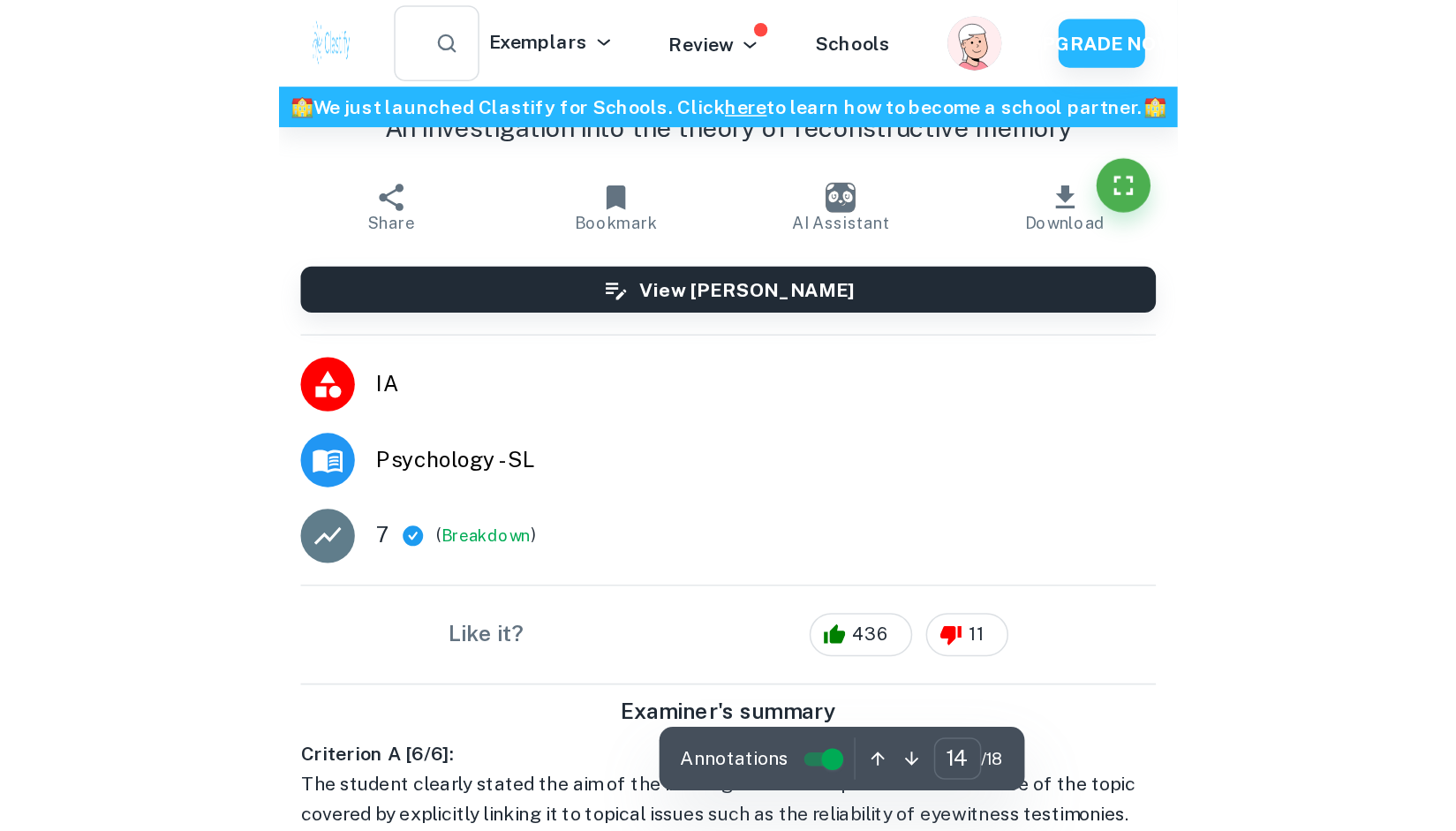 scroll, scrollTop: 16467, scrollLeft: 0, axis: vertical 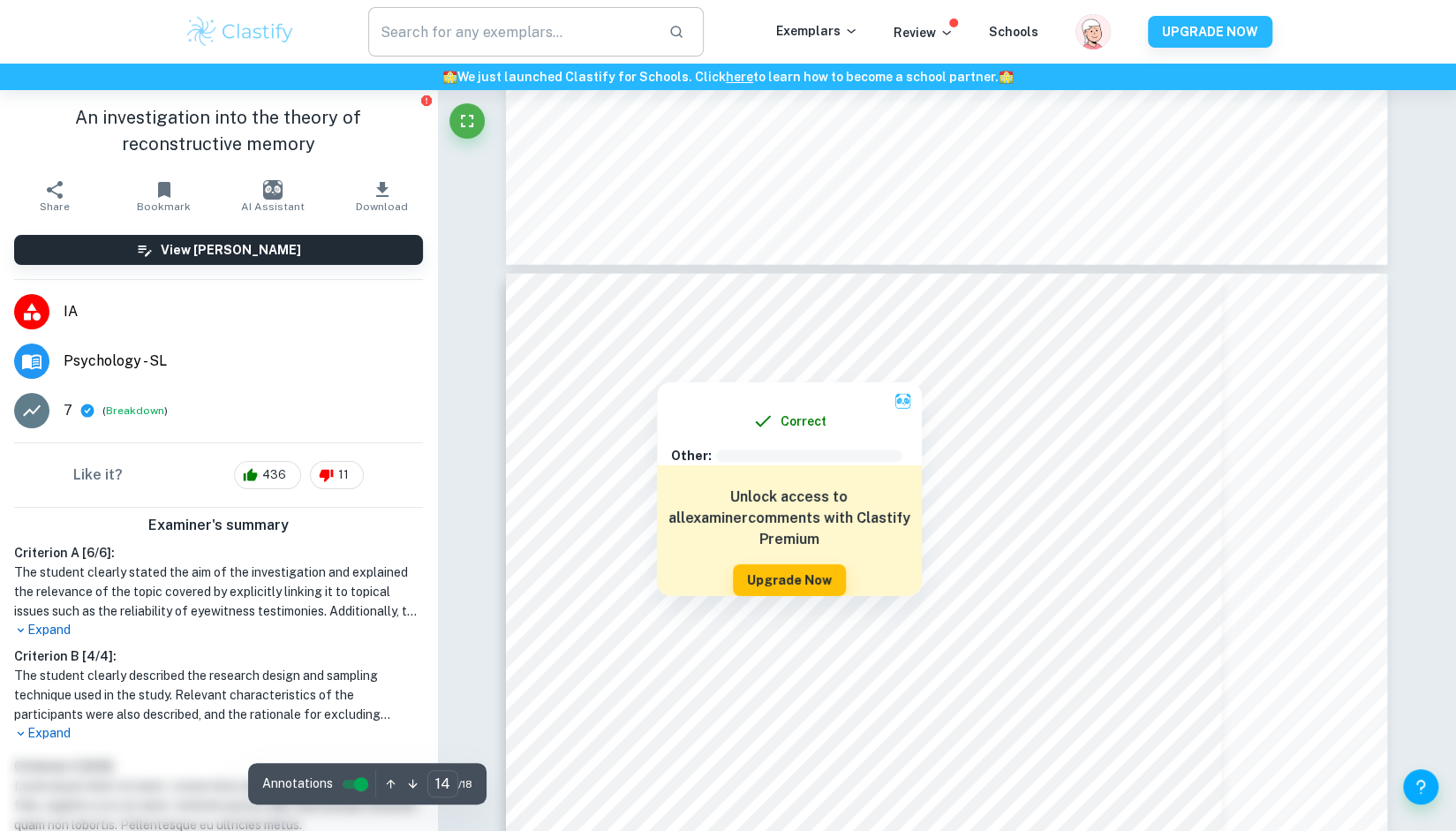 type on "13" 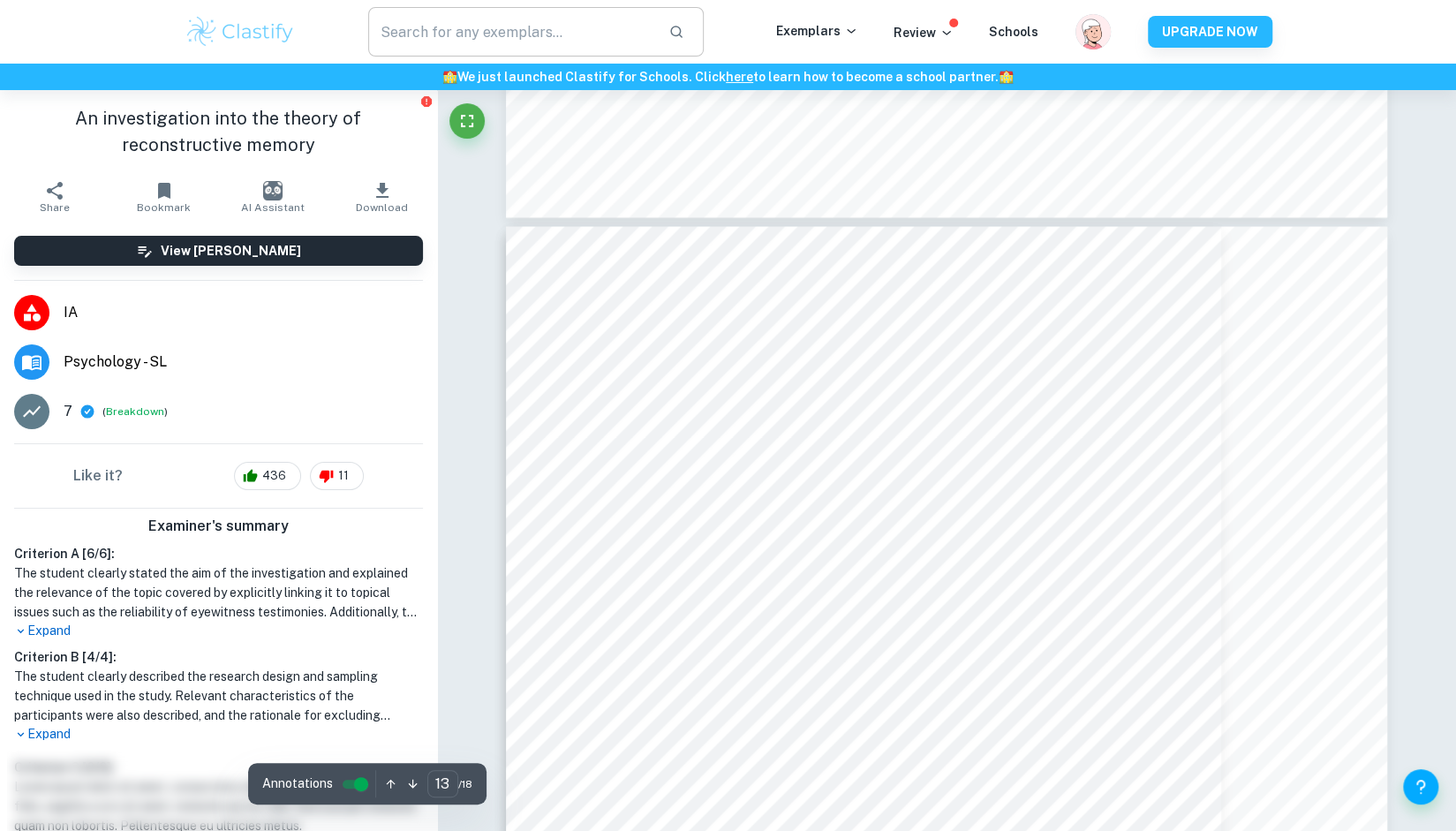 scroll, scrollTop: 15217, scrollLeft: 0, axis: vertical 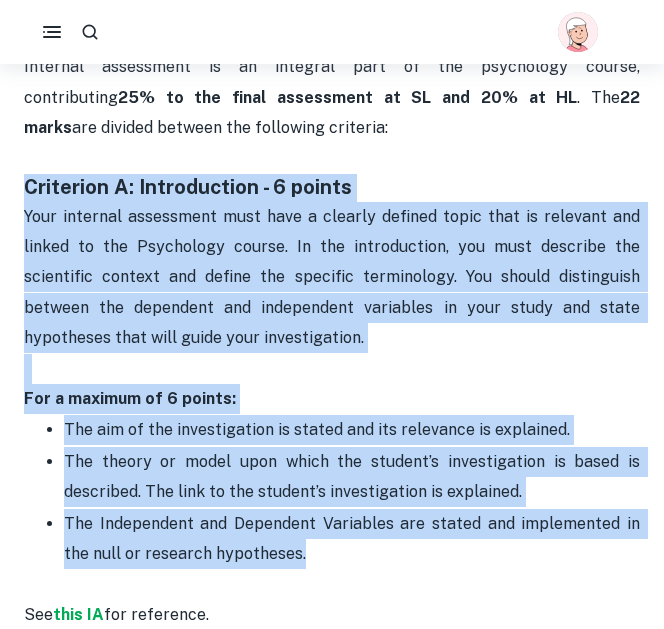 drag, startPoint x: 27, startPoint y: 189, endPoint x: 316, endPoint y: 558, distance: 468.70245 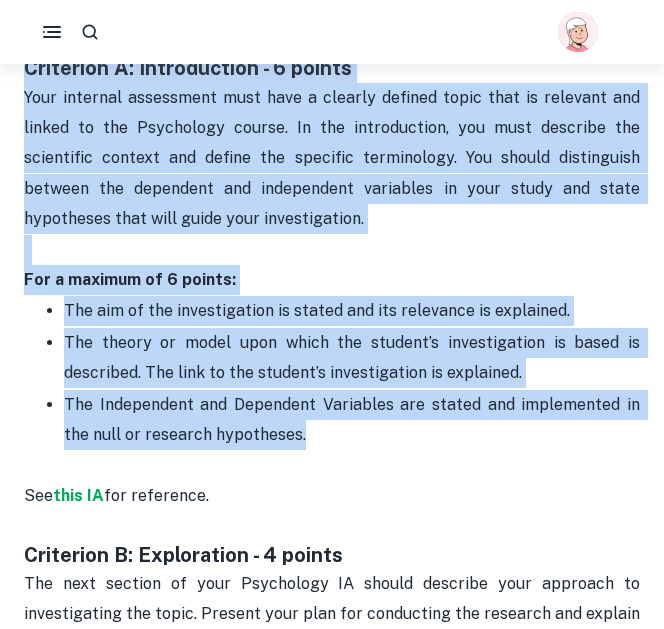 scroll, scrollTop: 1056, scrollLeft: 0, axis: vertical 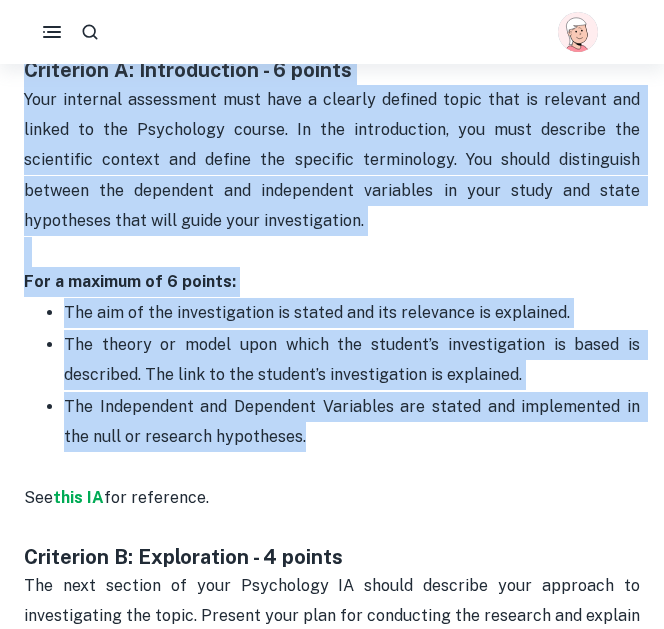 click on "Your internal assessment must have a clearly defined topic that is relevant and linked to the Psychology course. In the introduction, you must describe the scientific context and define the specific terminology. You should distinguish between the dependent and independent variables in your study and state hypotheses that will guide your investigation." at bounding box center (332, 161) 